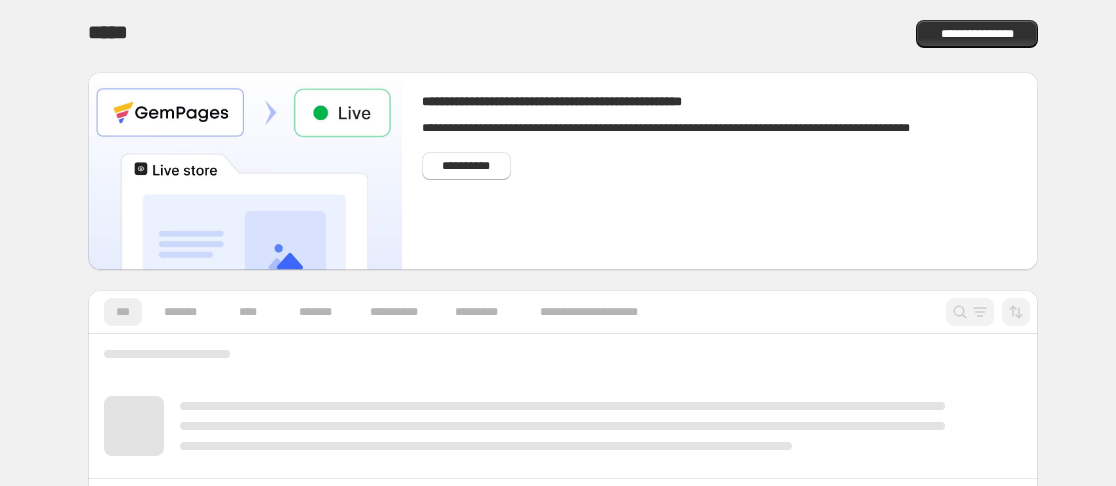 scroll, scrollTop: 0, scrollLeft: 0, axis: both 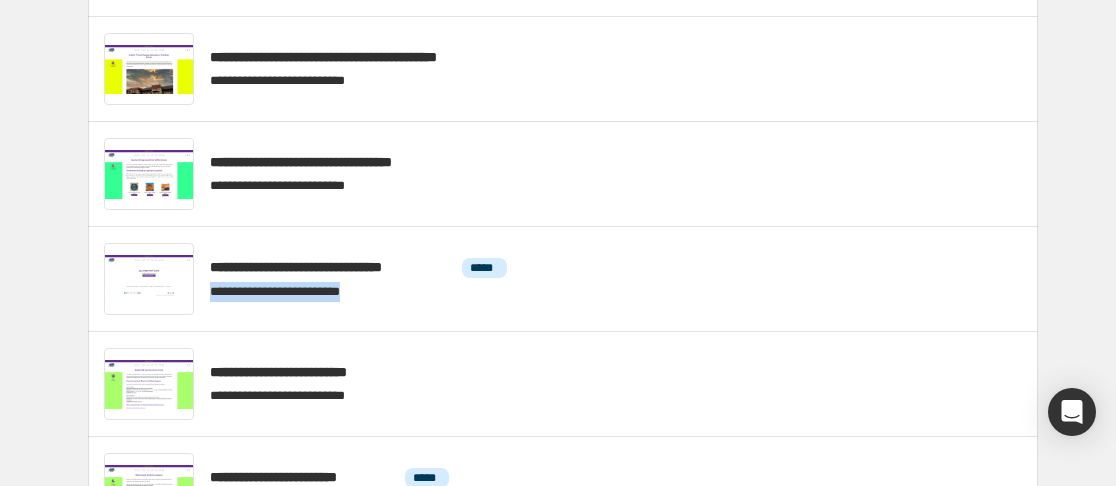 drag, startPoint x: 1112, startPoint y: 288, endPoint x: 1111, endPoint y: 268, distance: 20.024984 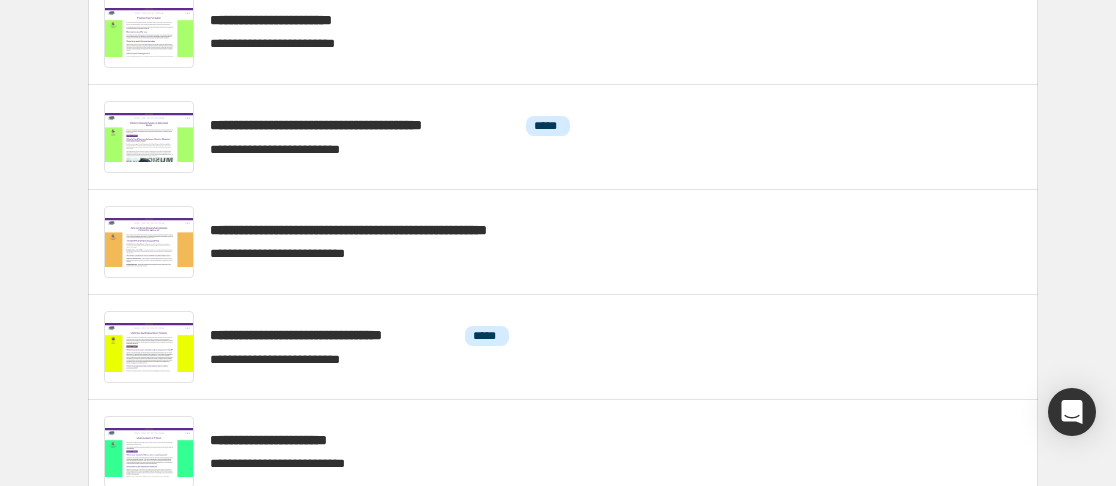 scroll, scrollTop: 539, scrollLeft: 0, axis: vertical 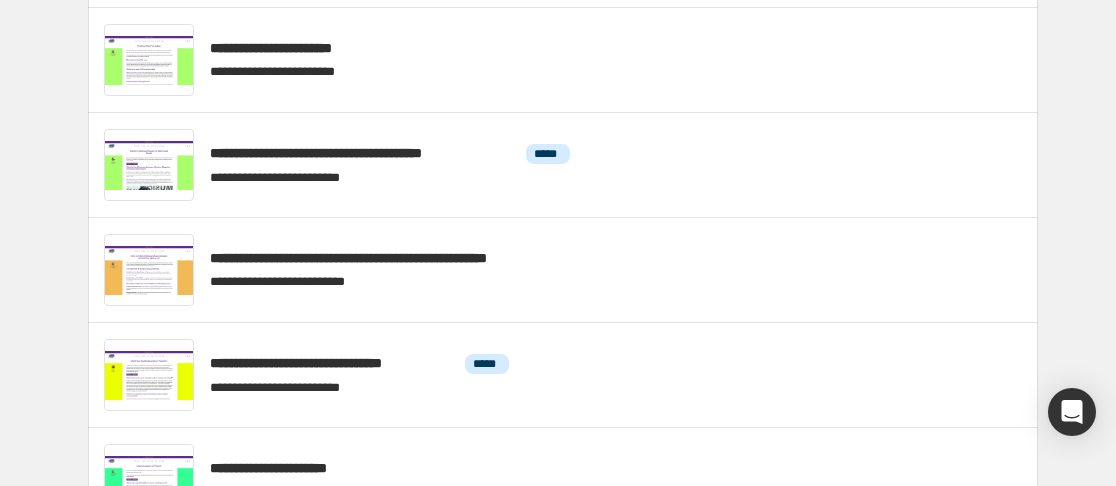 drag, startPoint x: 1114, startPoint y: 159, endPoint x: 1116, endPoint y: 147, distance: 12.165525 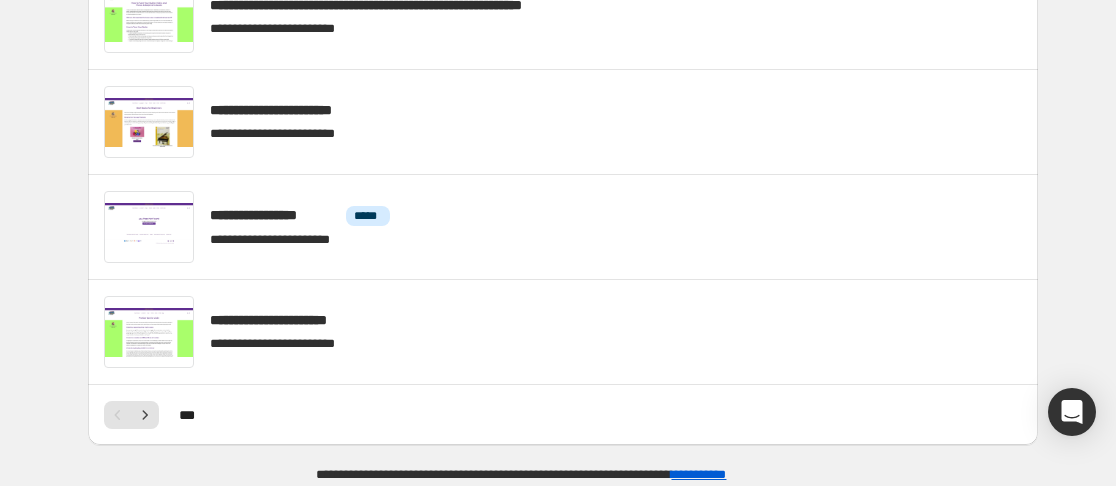 scroll, scrollTop: 2057, scrollLeft: 0, axis: vertical 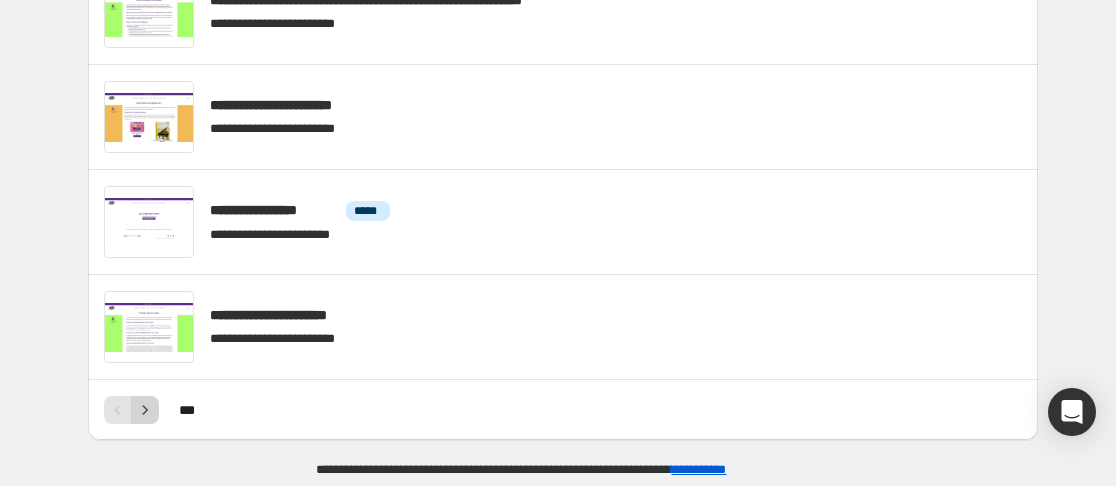 click 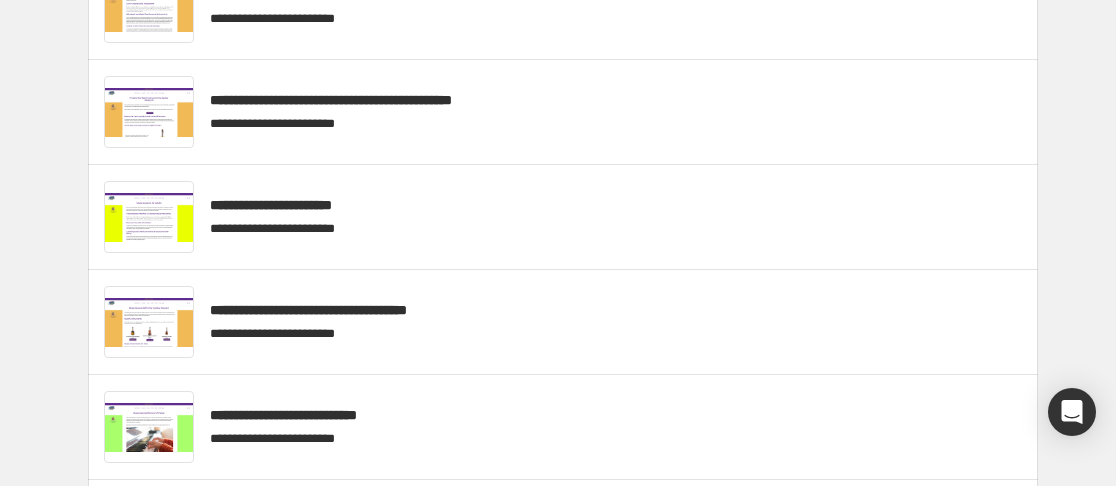 scroll, scrollTop: 395, scrollLeft: 0, axis: vertical 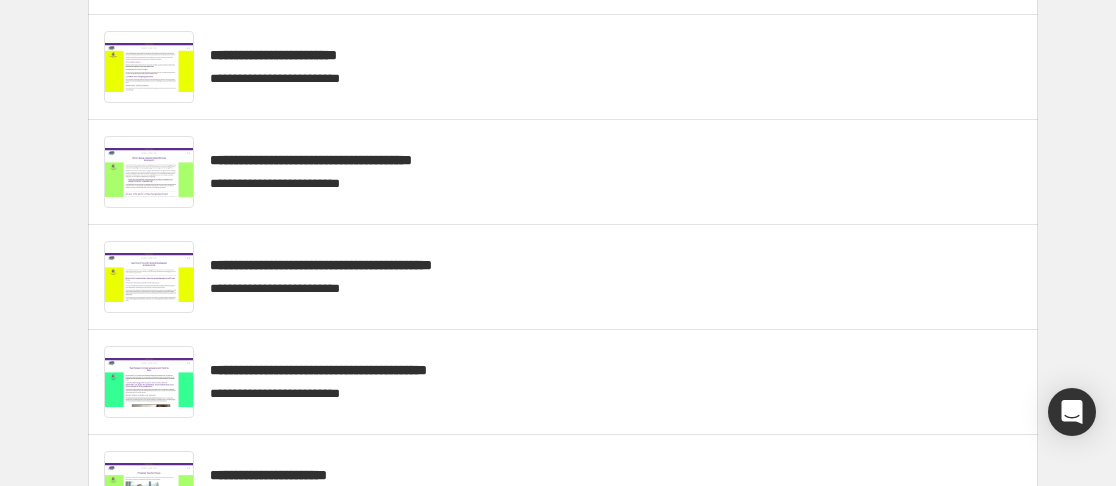 click on "**********" at bounding box center (563, 110) 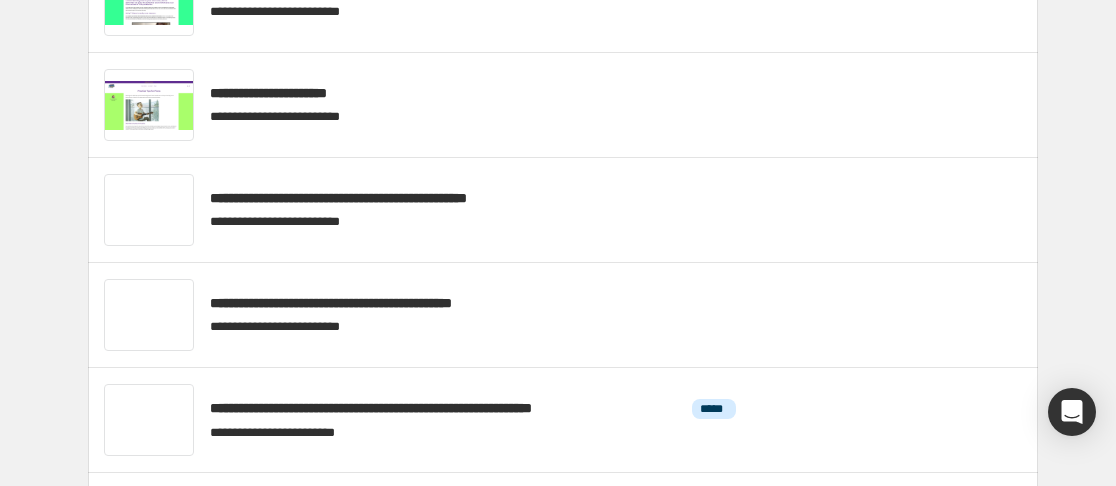 scroll, scrollTop: 1311, scrollLeft: 0, axis: vertical 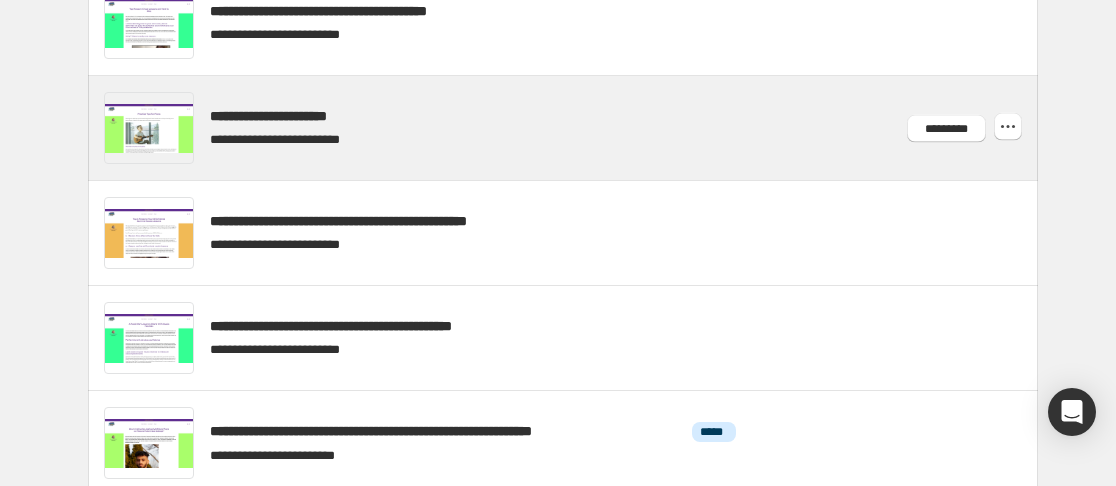 click at bounding box center (587, 128) 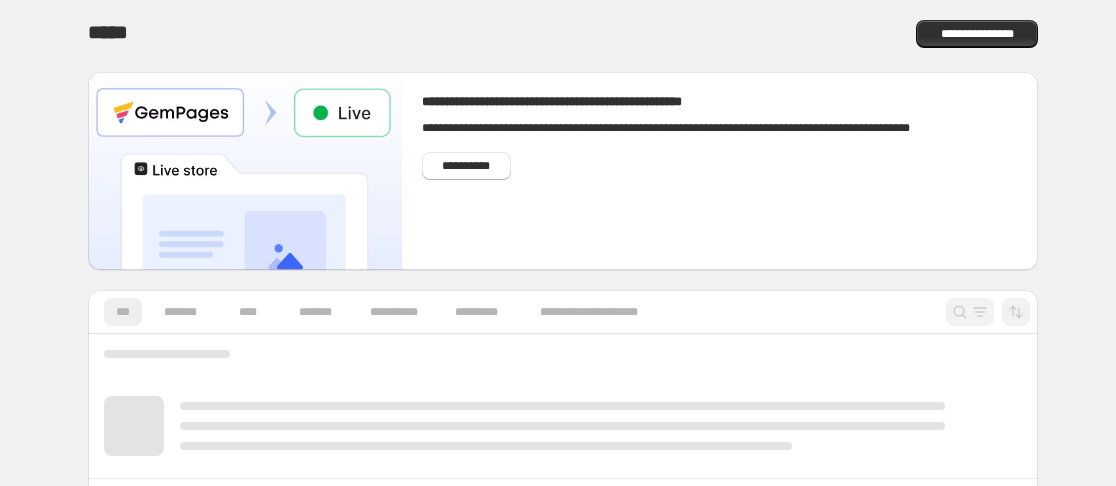 scroll, scrollTop: 0, scrollLeft: 0, axis: both 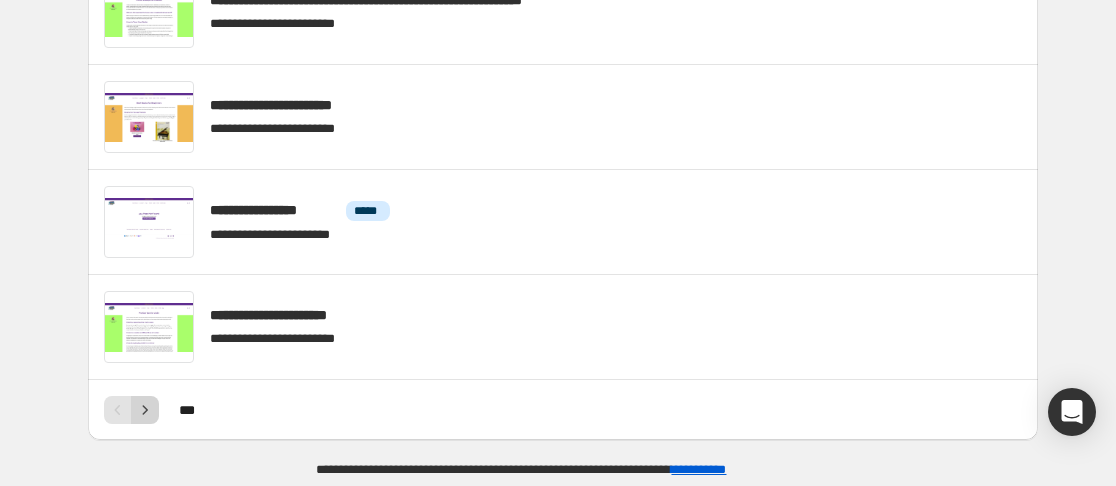 click 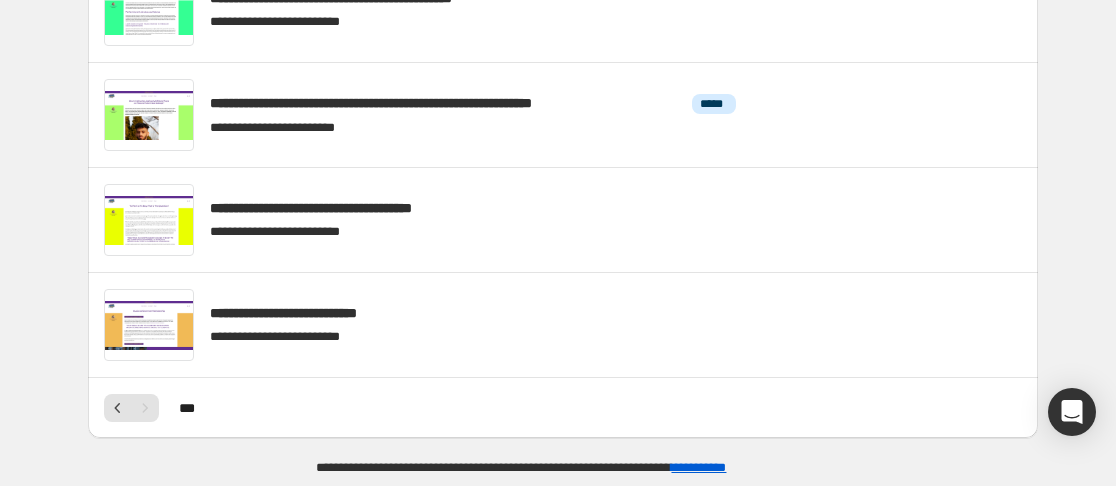 scroll, scrollTop: 1637, scrollLeft: 0, axis: vertical 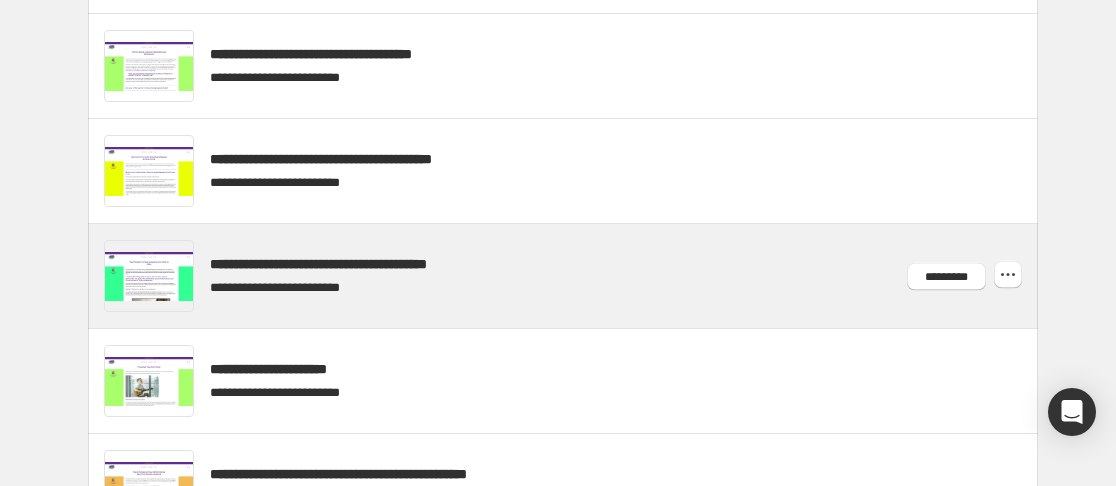 click at bounding box center (587, 276) 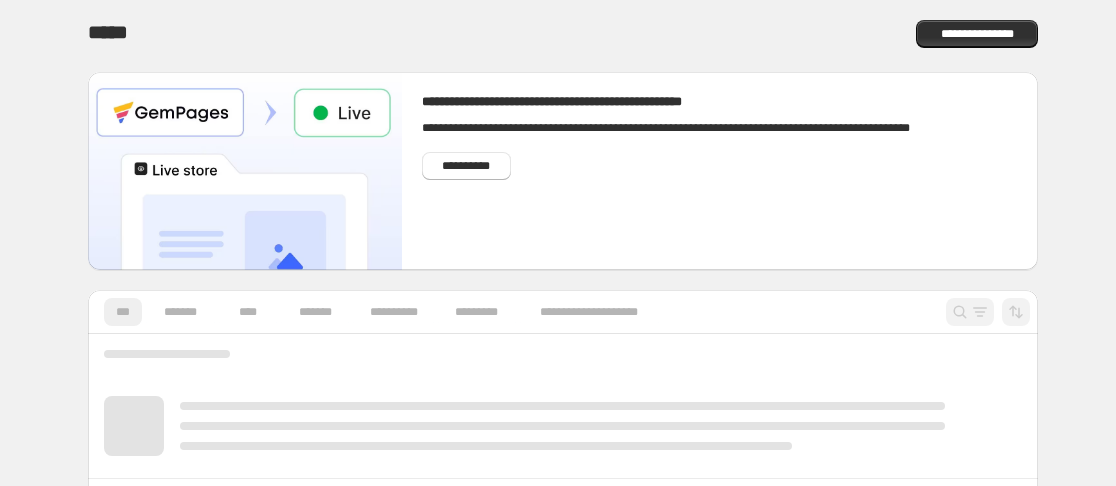 scroll, scrollTop: 0, scrollLeft: 0, axis: both 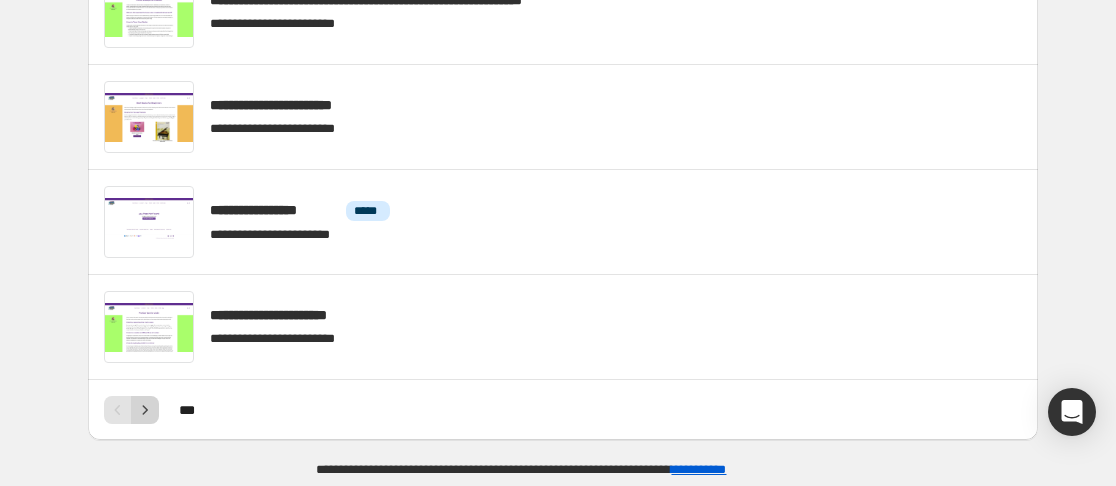 click at bounding box center (145, 410) 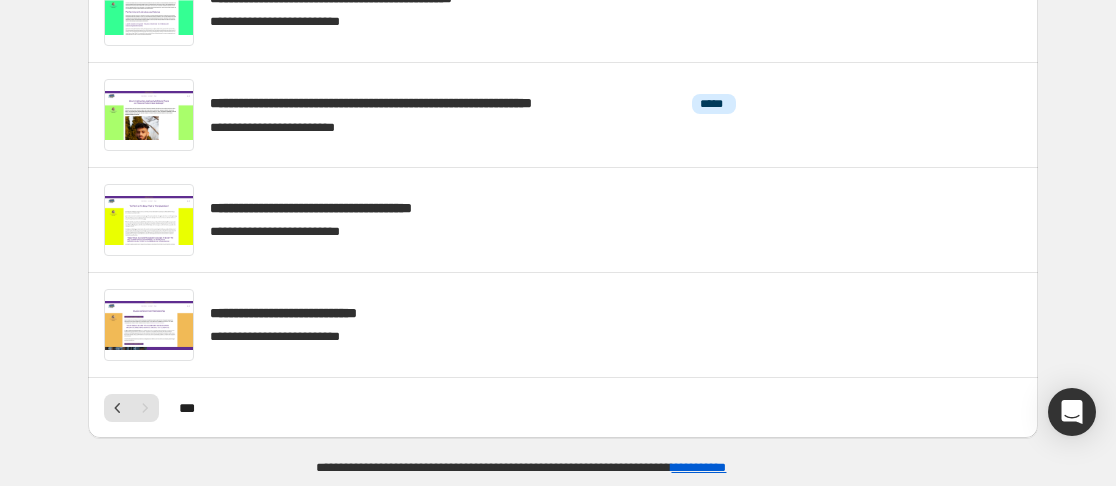 scroll, scrollTop: 1637, scrollLeft: 0, axis: vertical 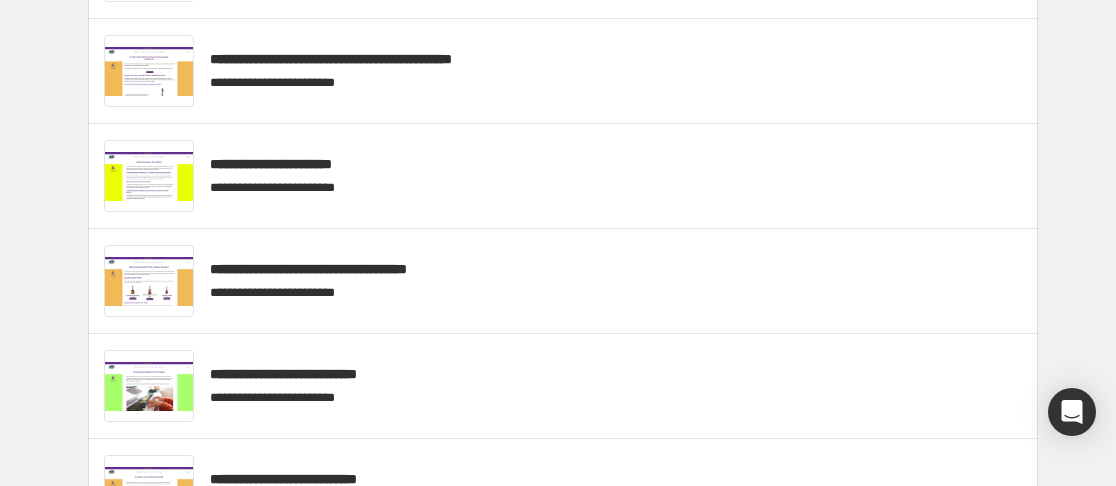drag, startPoint x: 1125, startPoint y: 130, endPoint x: 10, endPoint y: 64, distance: 1116.9517 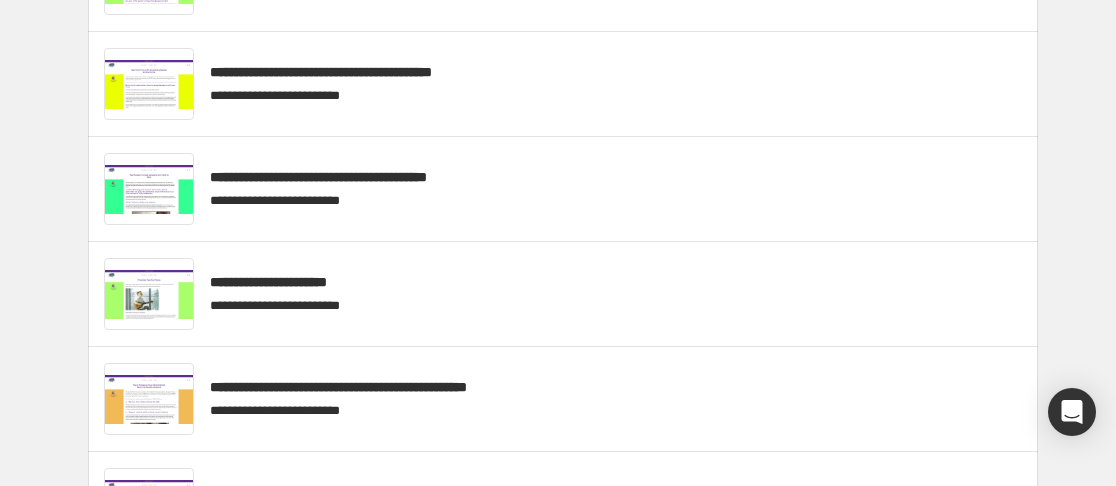 scroll, scrollTop: 1163, scrollLeft: 0, axis: vertical 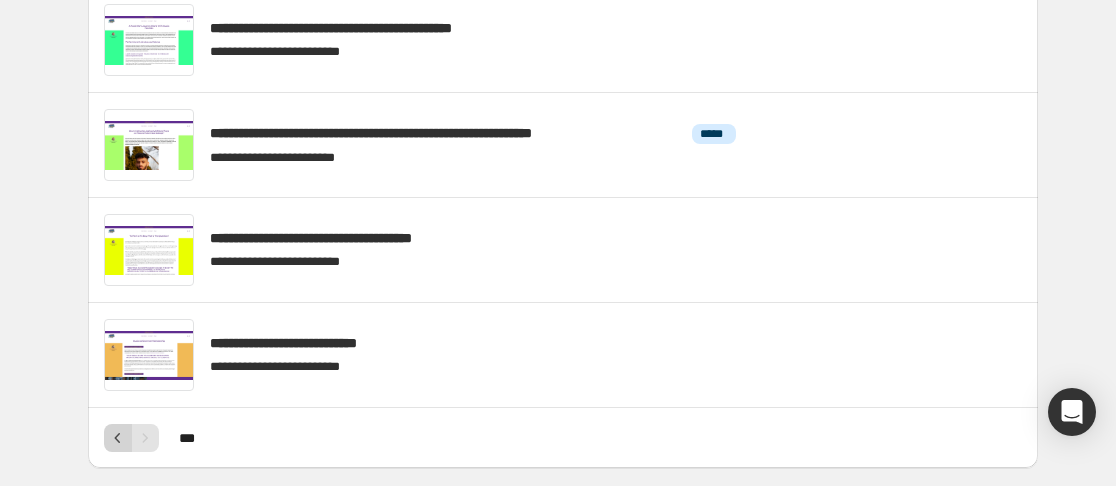 click at bounding box center [118, 438] 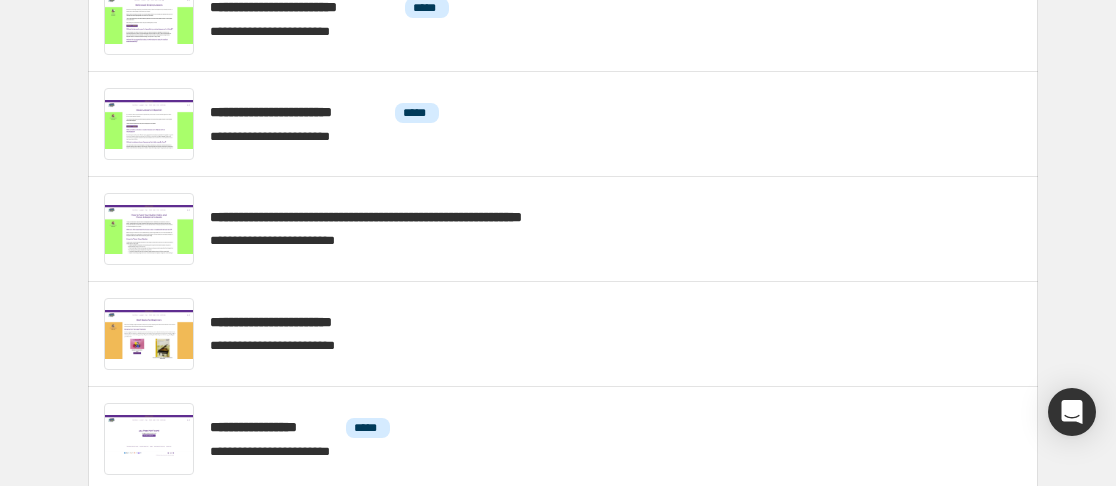 scroll, scrollTop: 2057, scrollLeft: 0, axis: vertical 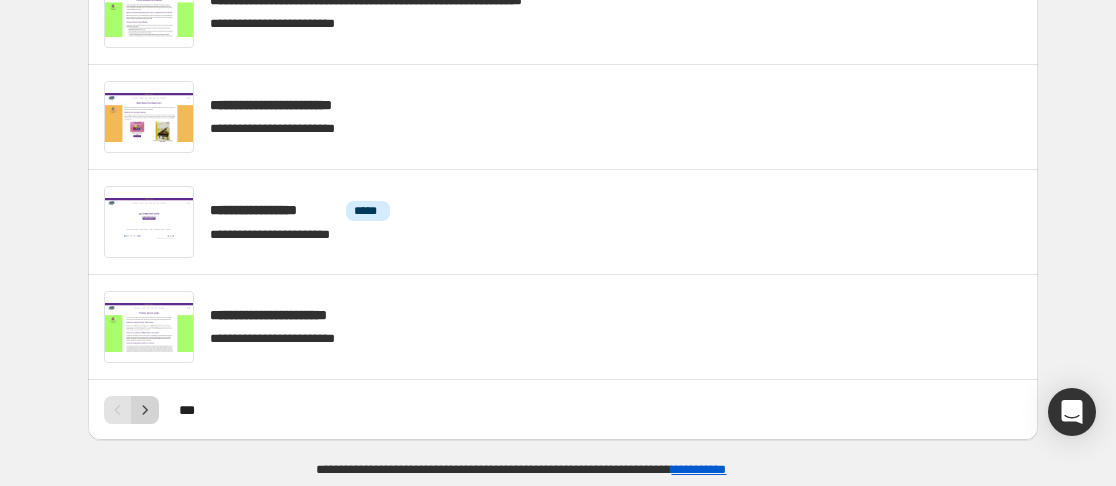 click 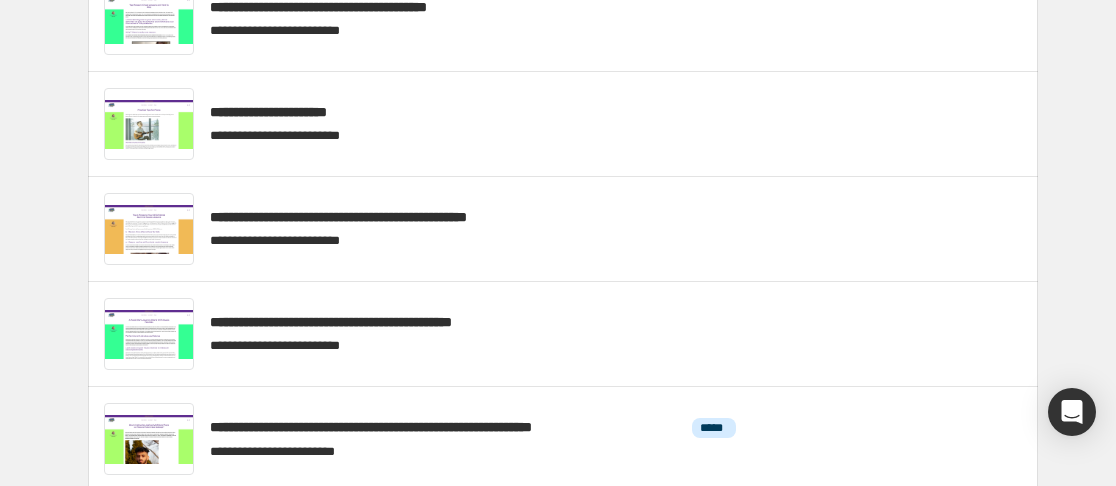 scroll, scrollTop: 1306, scrollLeft: 0, axis: vertical 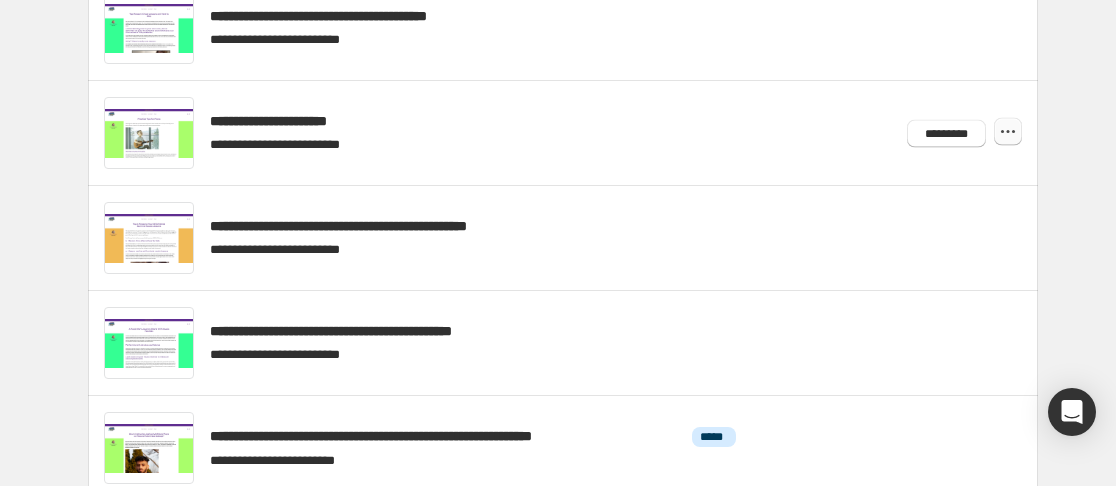 click 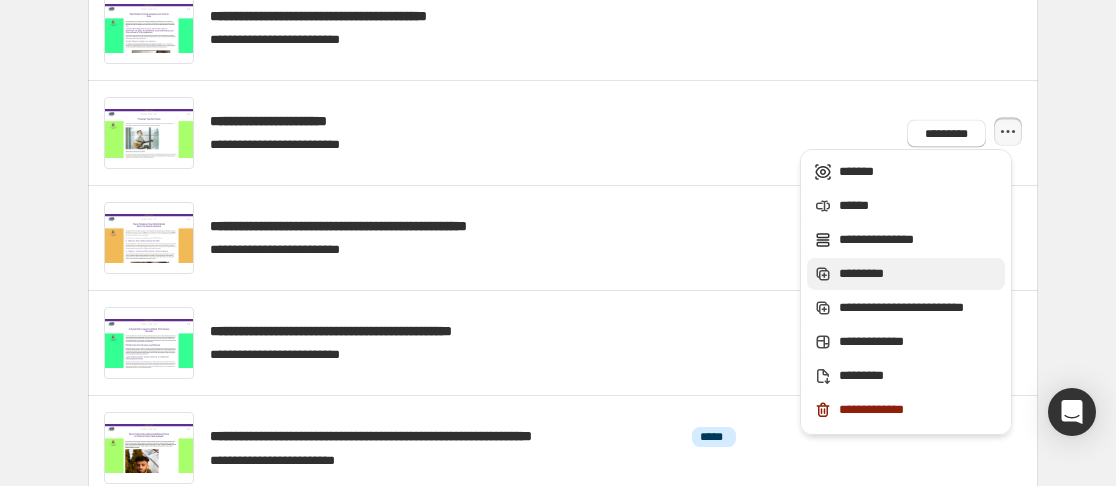 click on "*********" at bounding box center [919, 274] 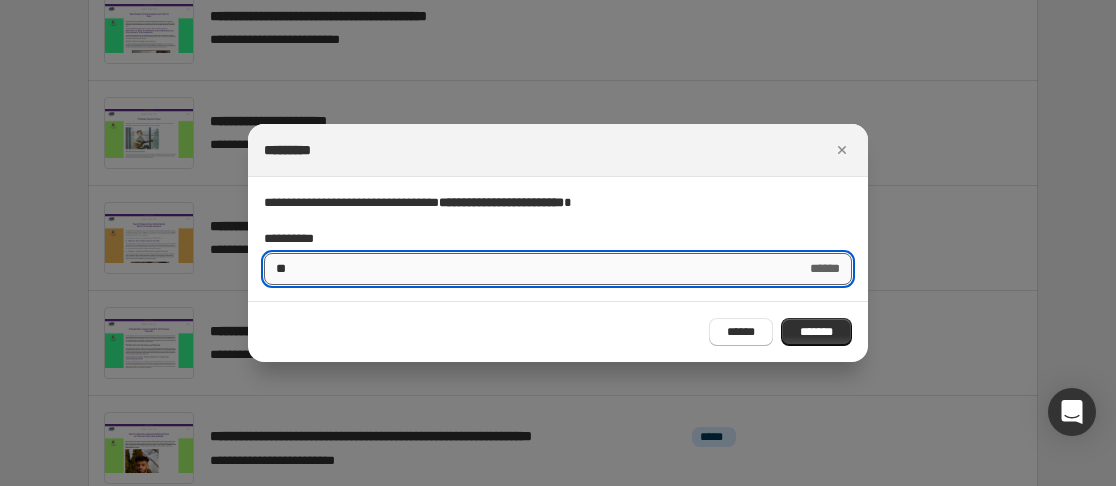 type on "*" 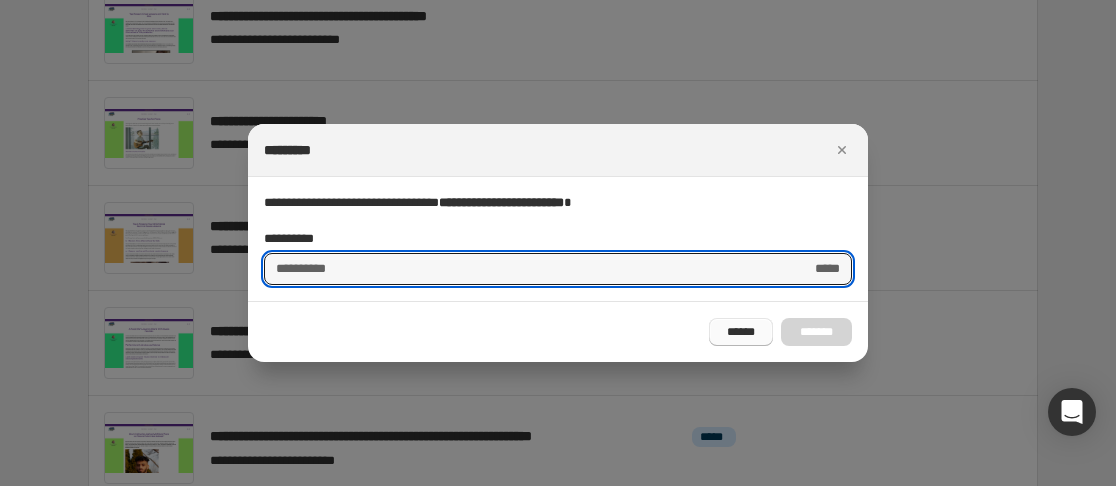type 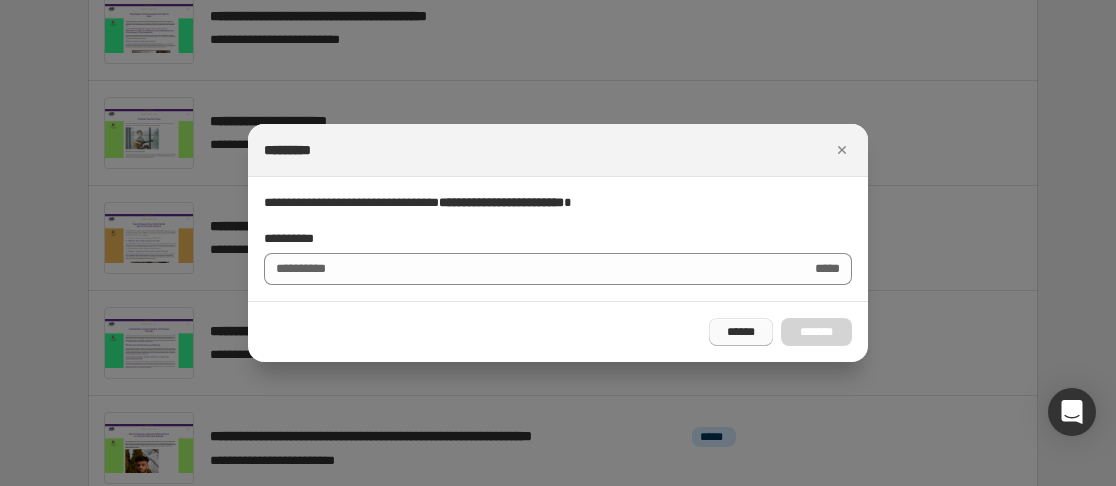 click on "******" at bounding box center (741, 332) 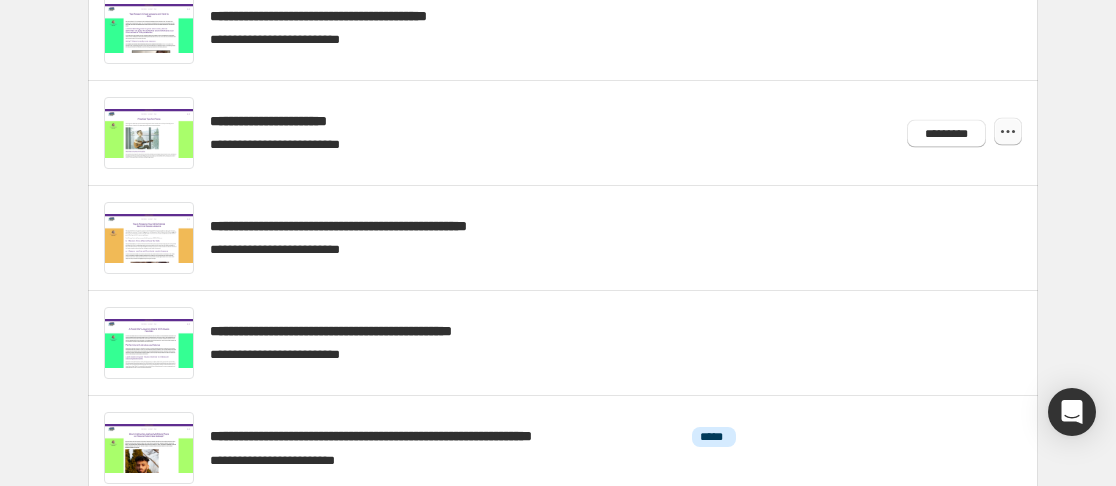 click 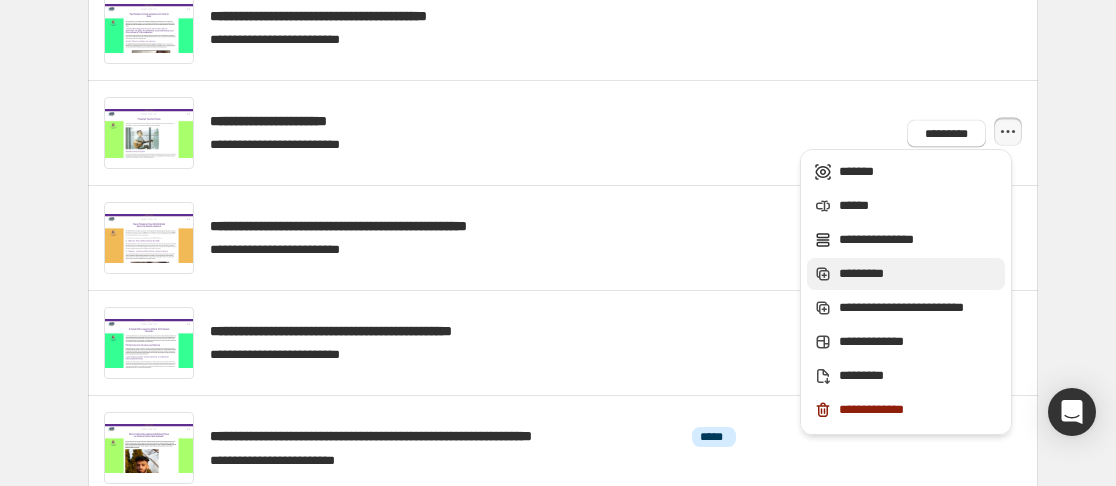 click on "*********" at bounding box center [919, 274] 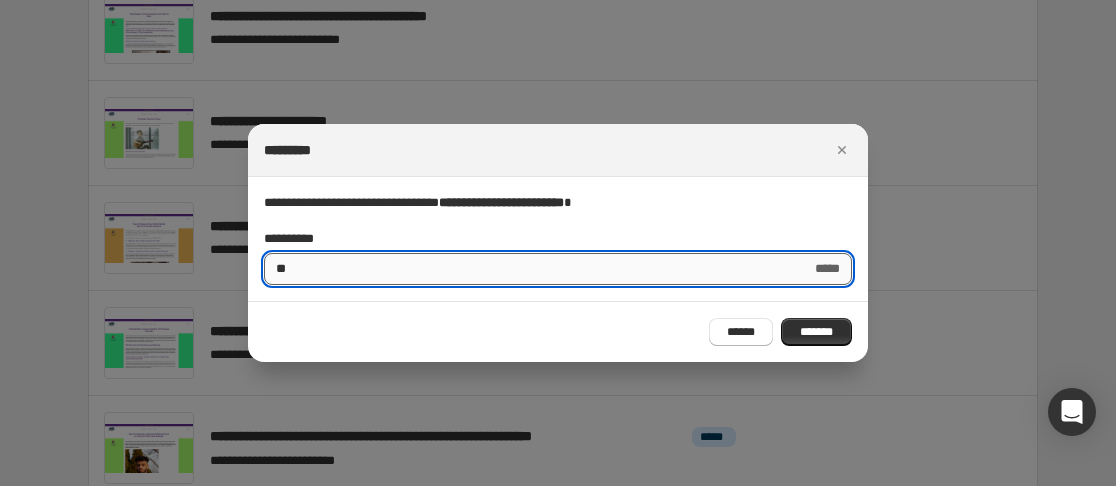 type on "*" 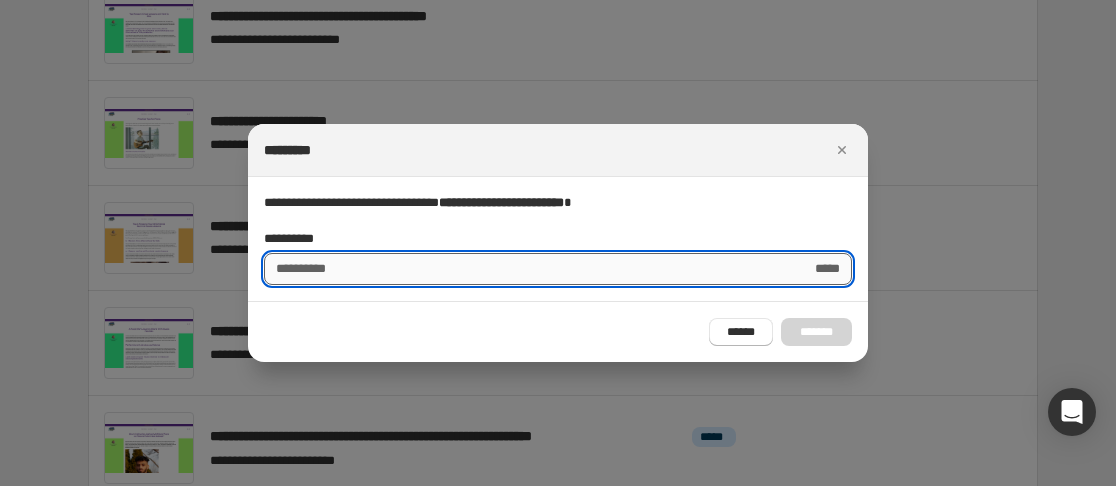 paste on "**********" 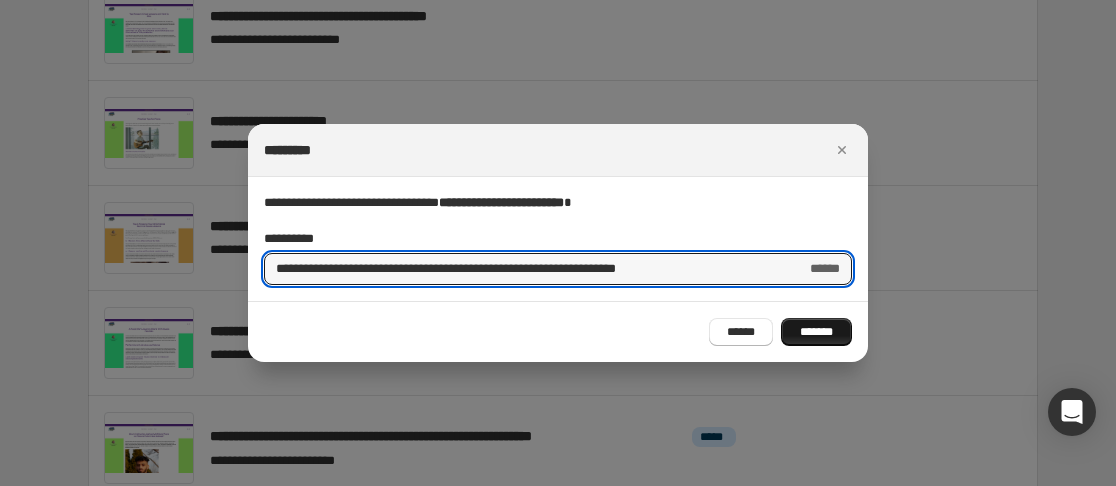 type on "**********" 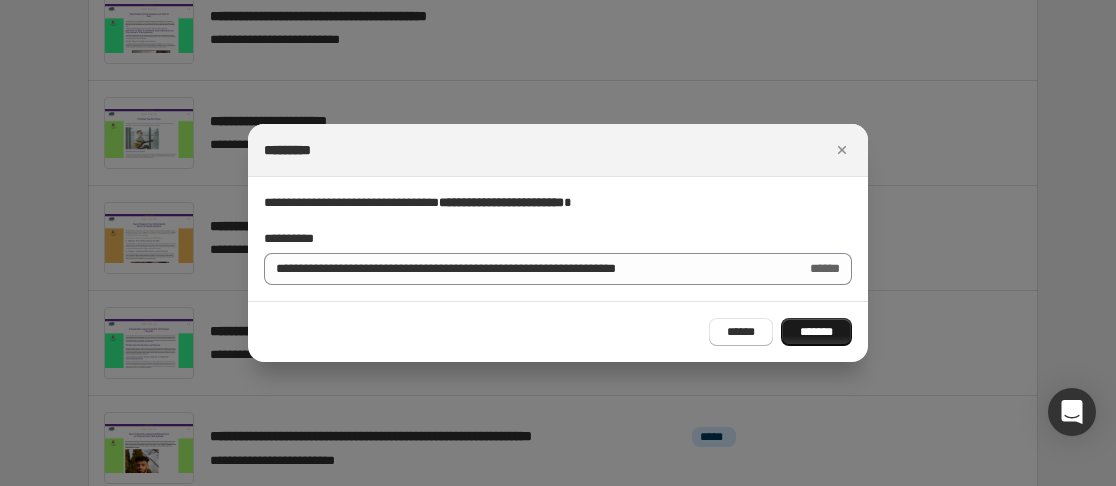 click on "*******" at bounding box center (816, 332) 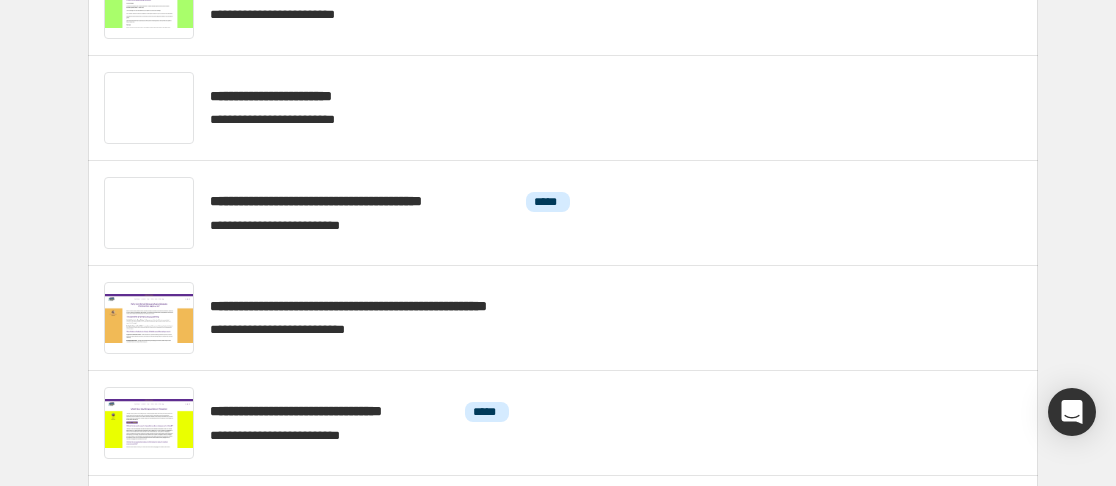 scroll, scrollTop: 0, scrollLeft: 0, axis: both 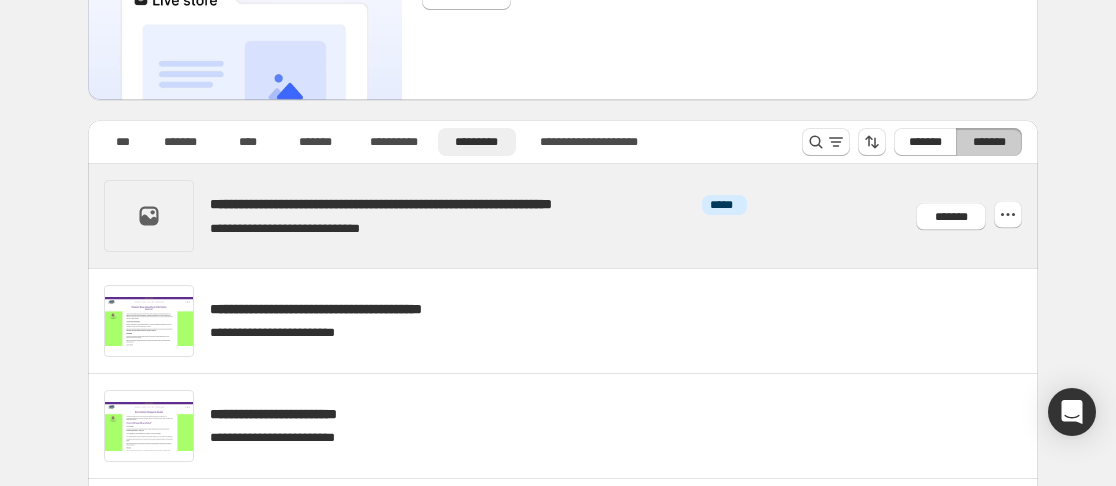 click at bounding box center (587, 216) 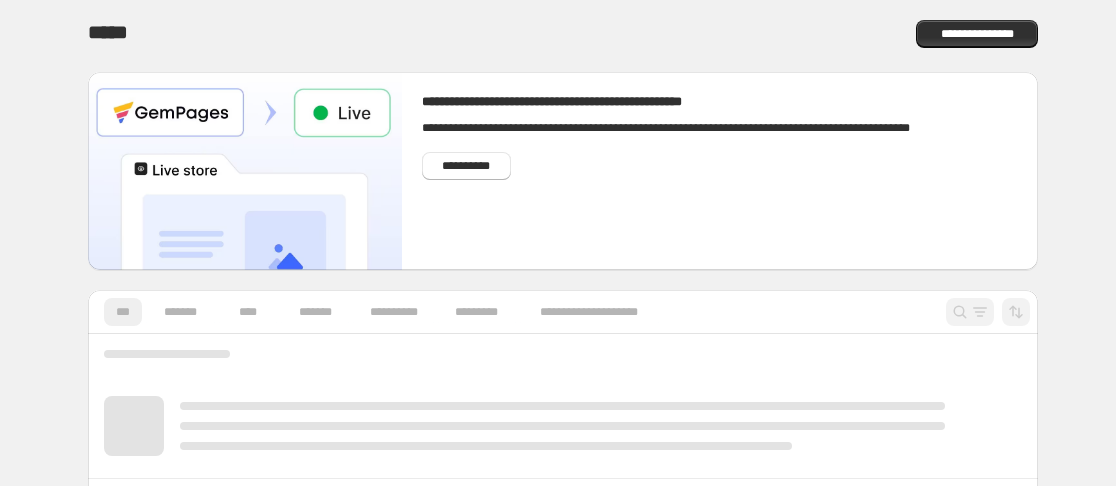 scroll, scrollTop: 0, scrollLeft: 0, axis: both 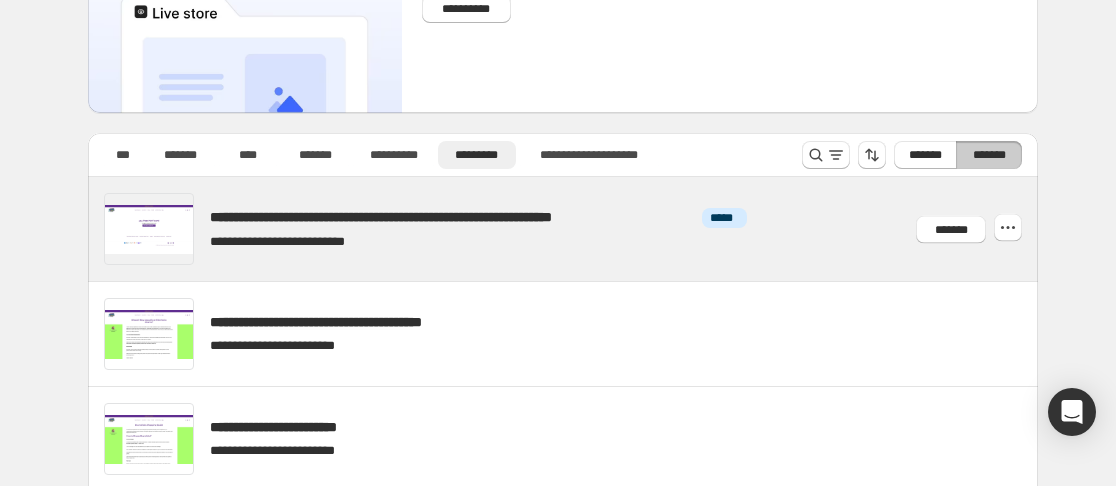 click at bounding box center [587, 229] 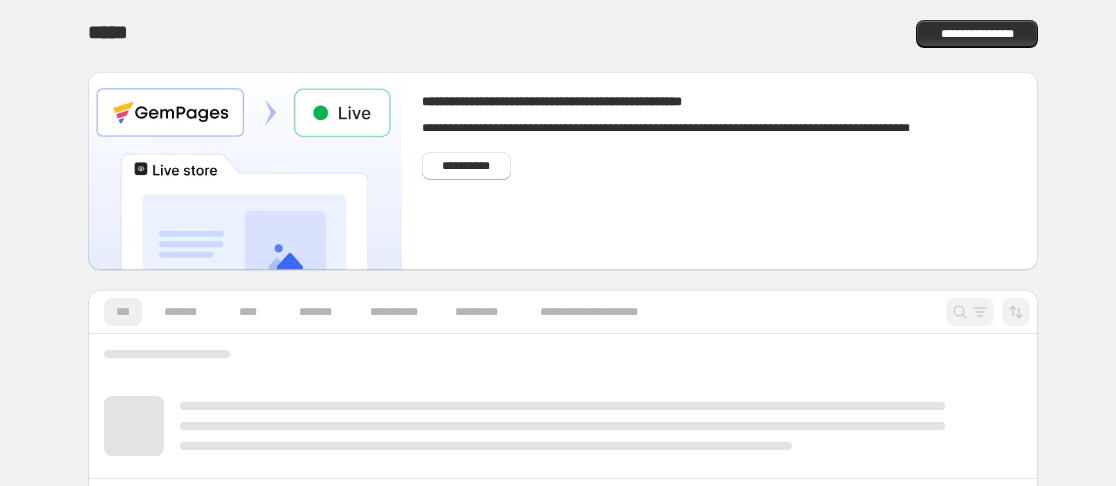 scroll, scrollTop: 0, scrollLeft: 0, axis: both 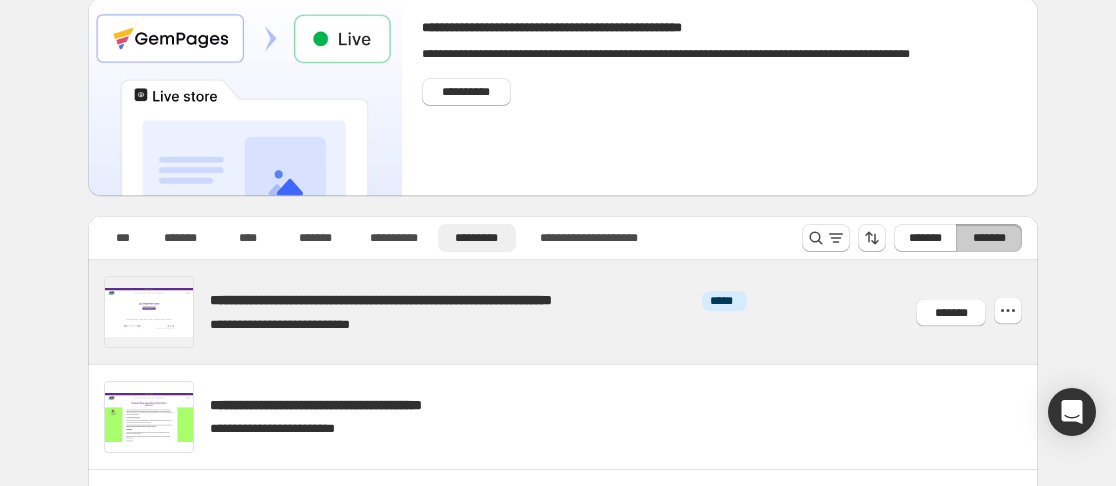 click at bounding box center (587, 312) 